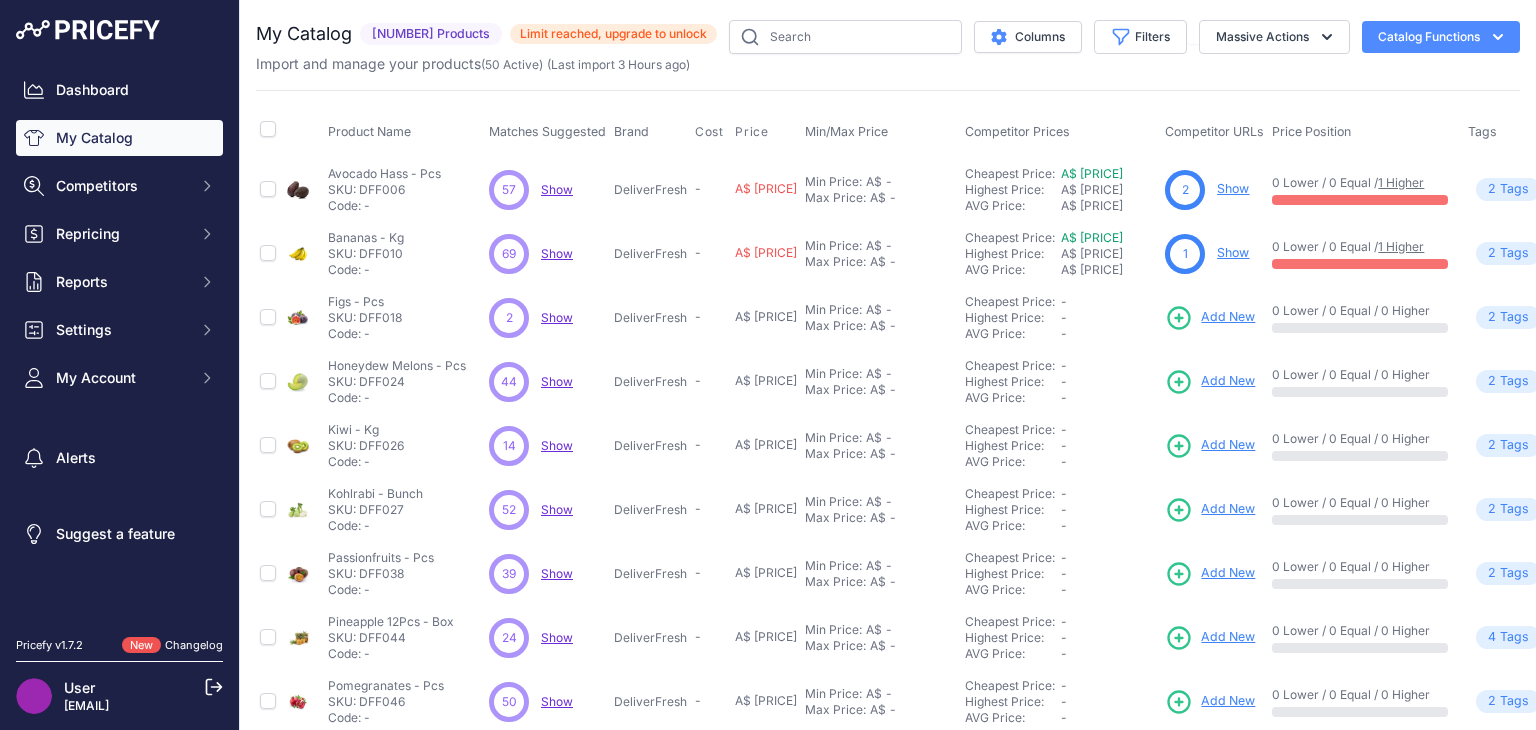 scroll, scrollTop: 0, scrollLeft: 0, axis: both 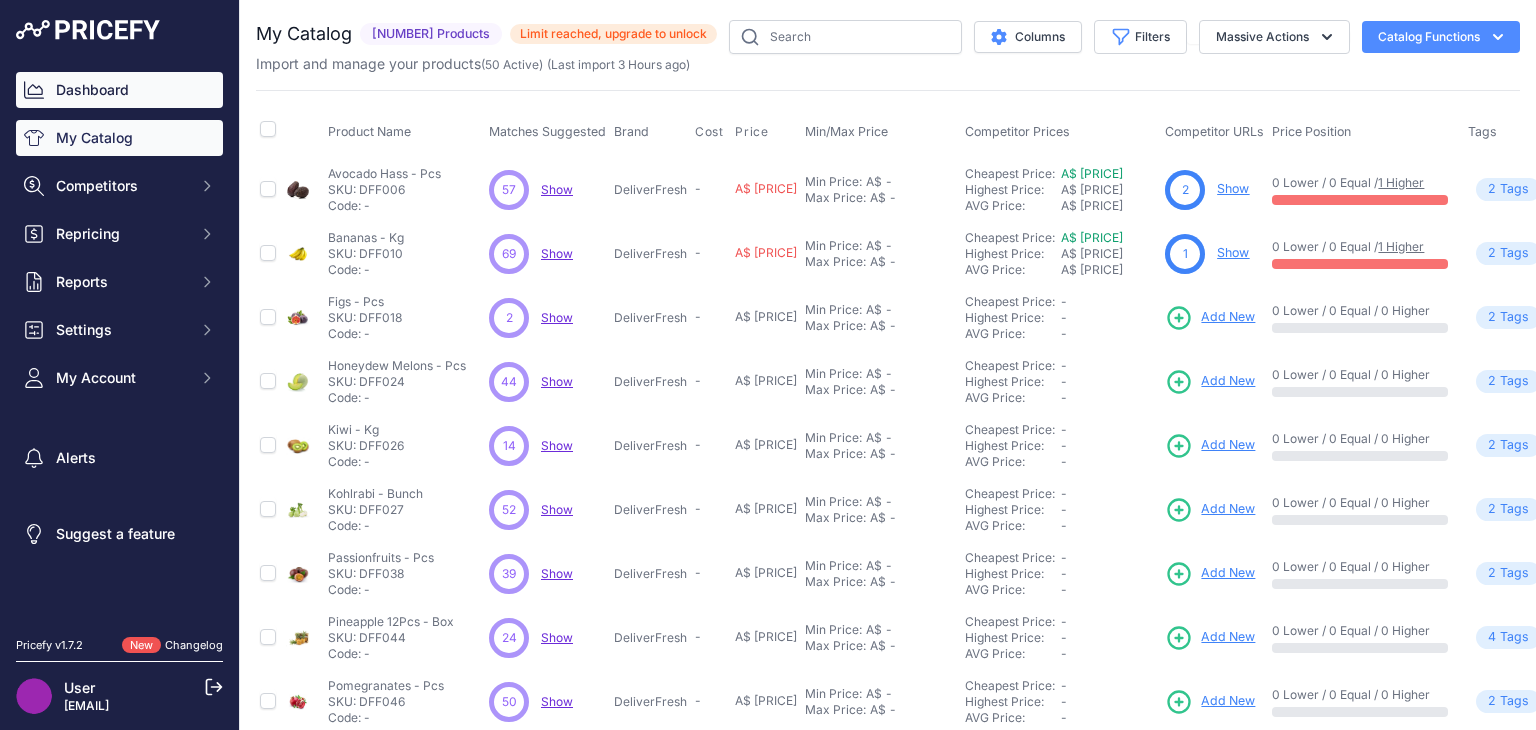 click on "Dashboard" at bounding box center (119, 90) 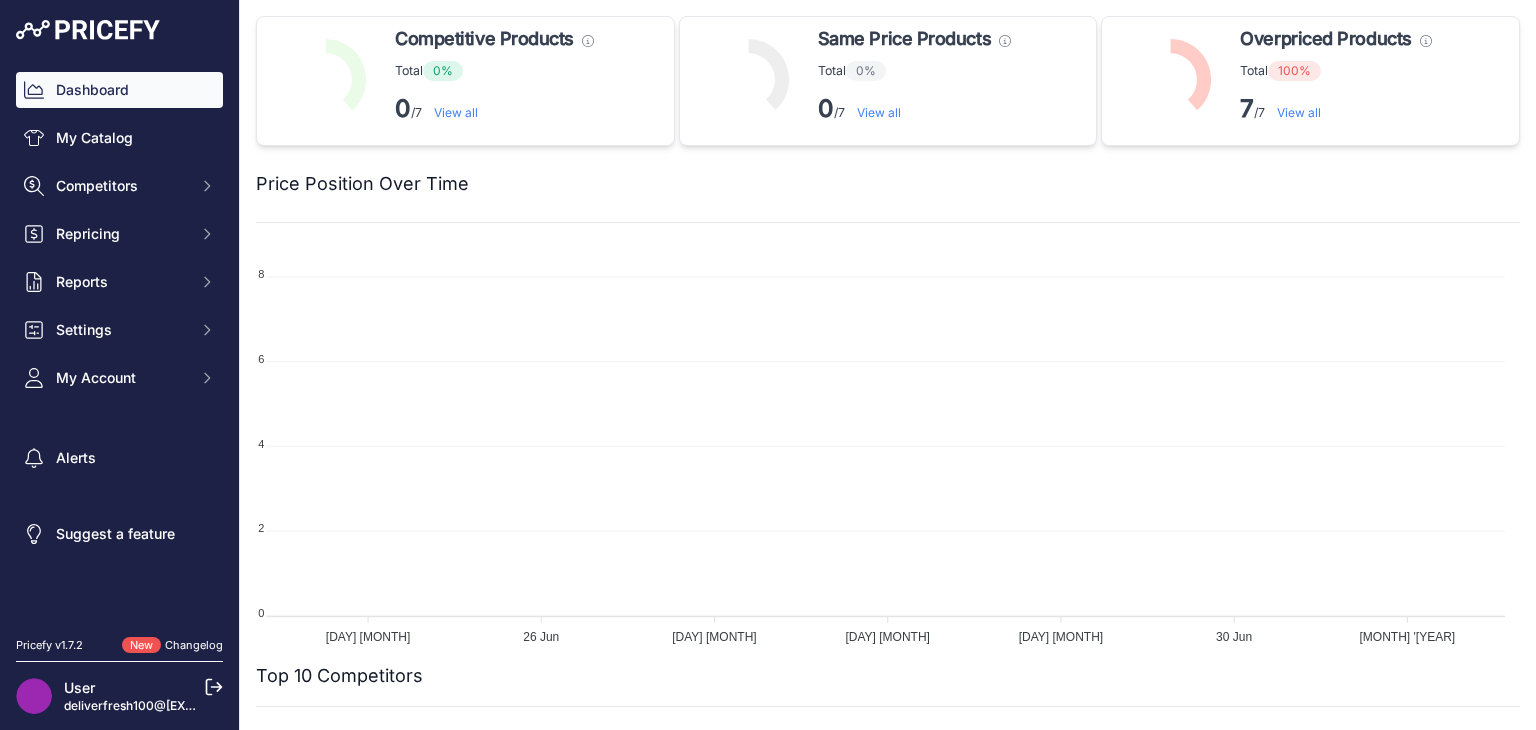 scroll, scrollTop: 0, scrollLeft: 0, axis: both 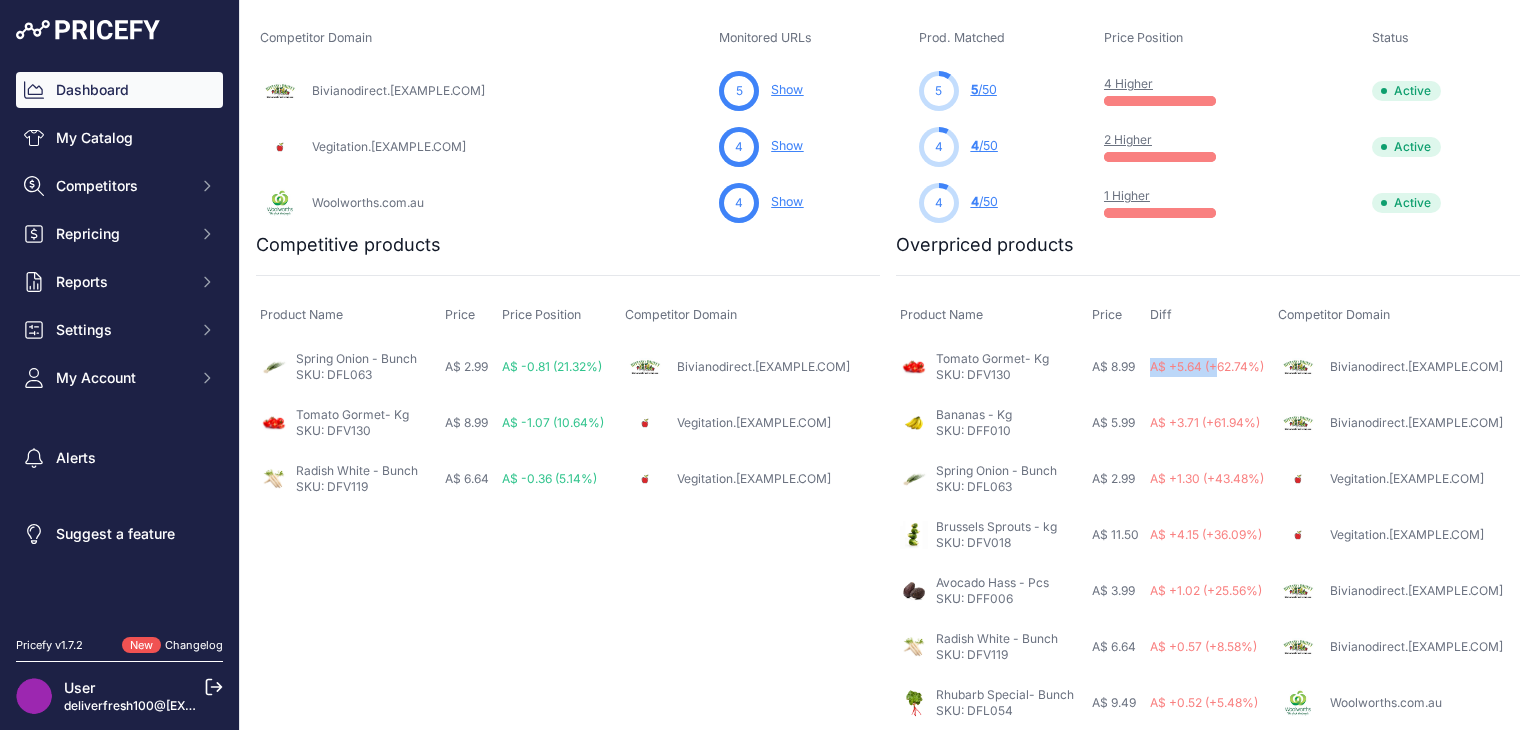 drag, startPoint x: 1163, startPoint y: 367, endPoint x: 1228, endPoint y: 367, distance: 65 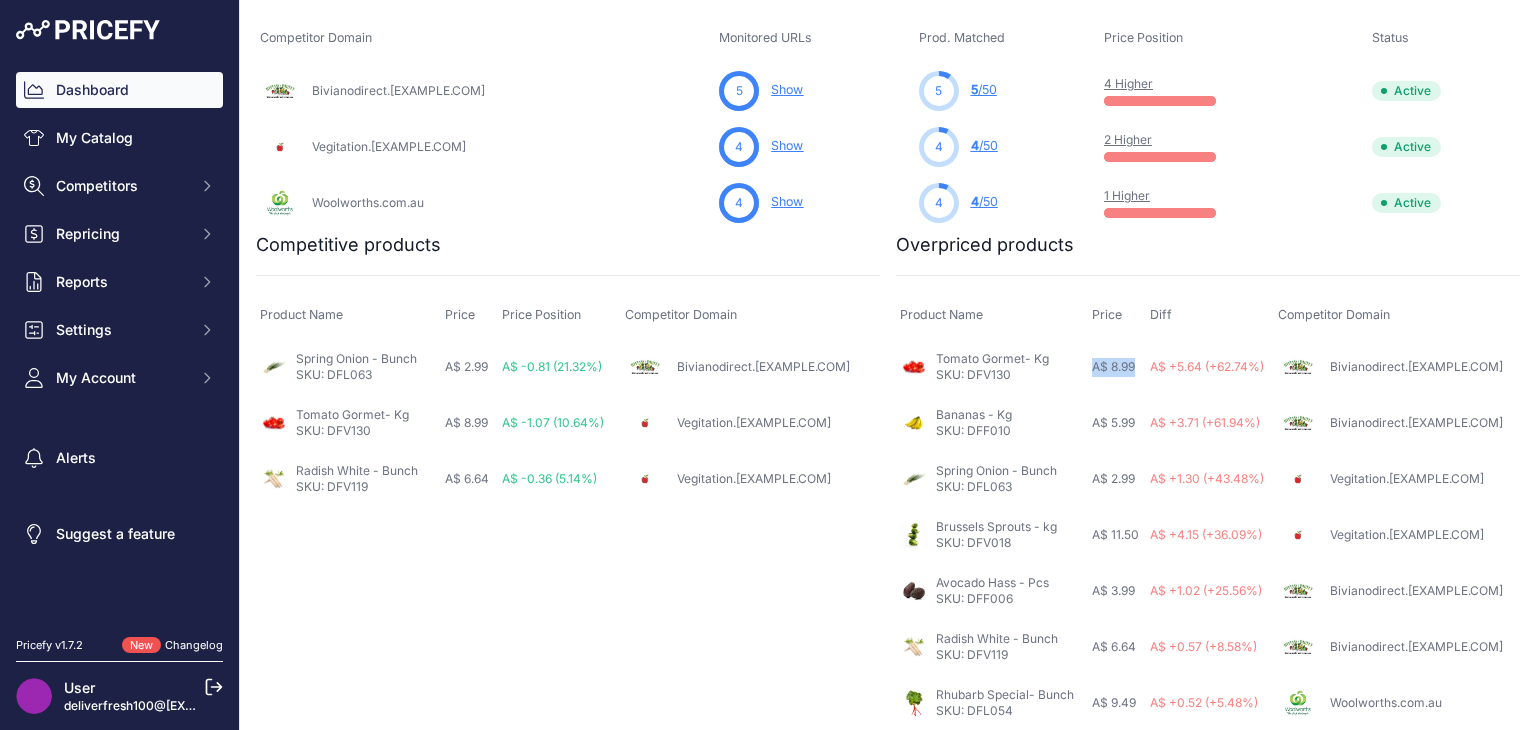 drag, startPoint x: 1096, startPoint y: 361, endPoint x: 1160, endPoint y: 444, distance: 104.80935 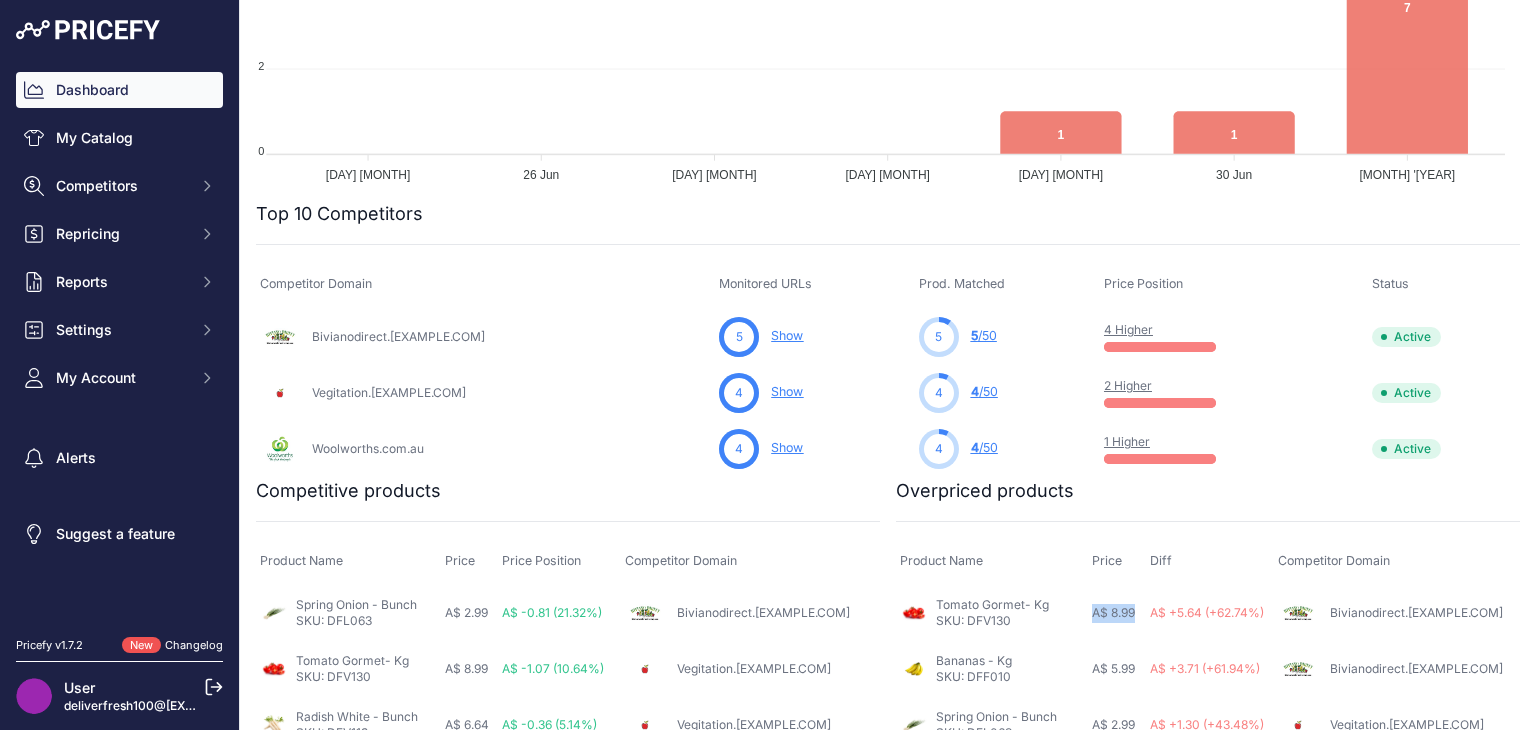 scroll, scrollTop: 600, scrollLeft: 0, axis: vertical 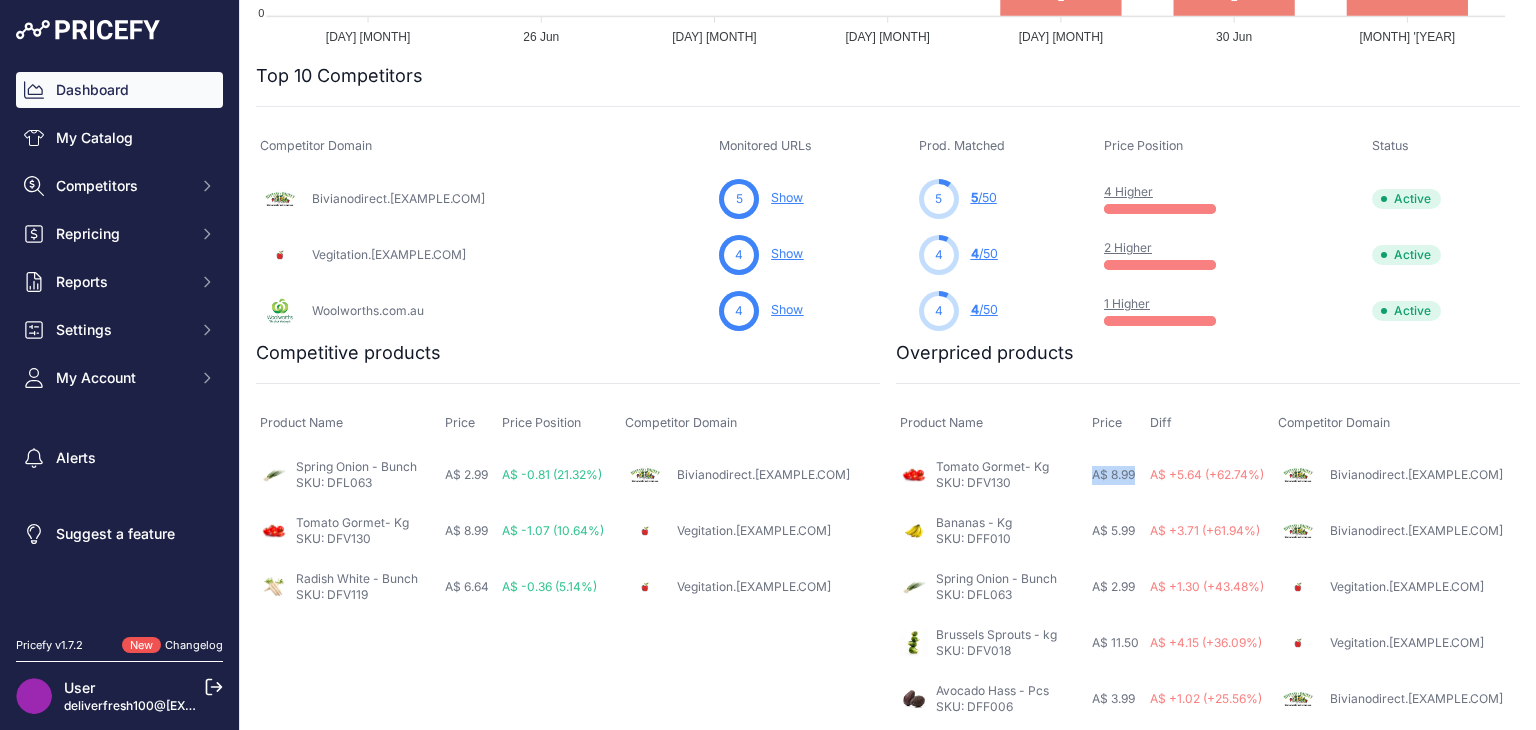 click on "Show" at bounding box center (787, 197) 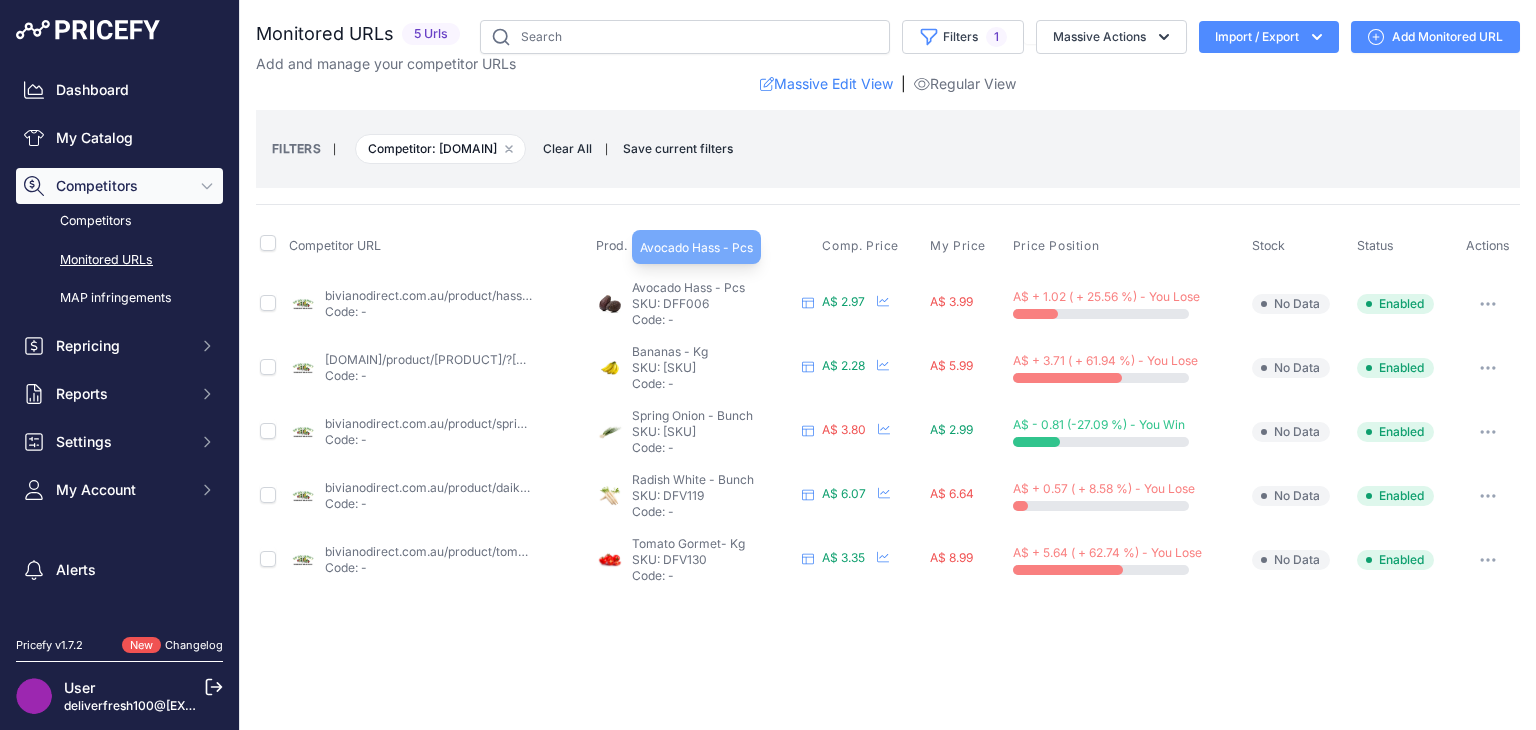scroll, scrollTop: 0, scrollLeft: 0, axis: both 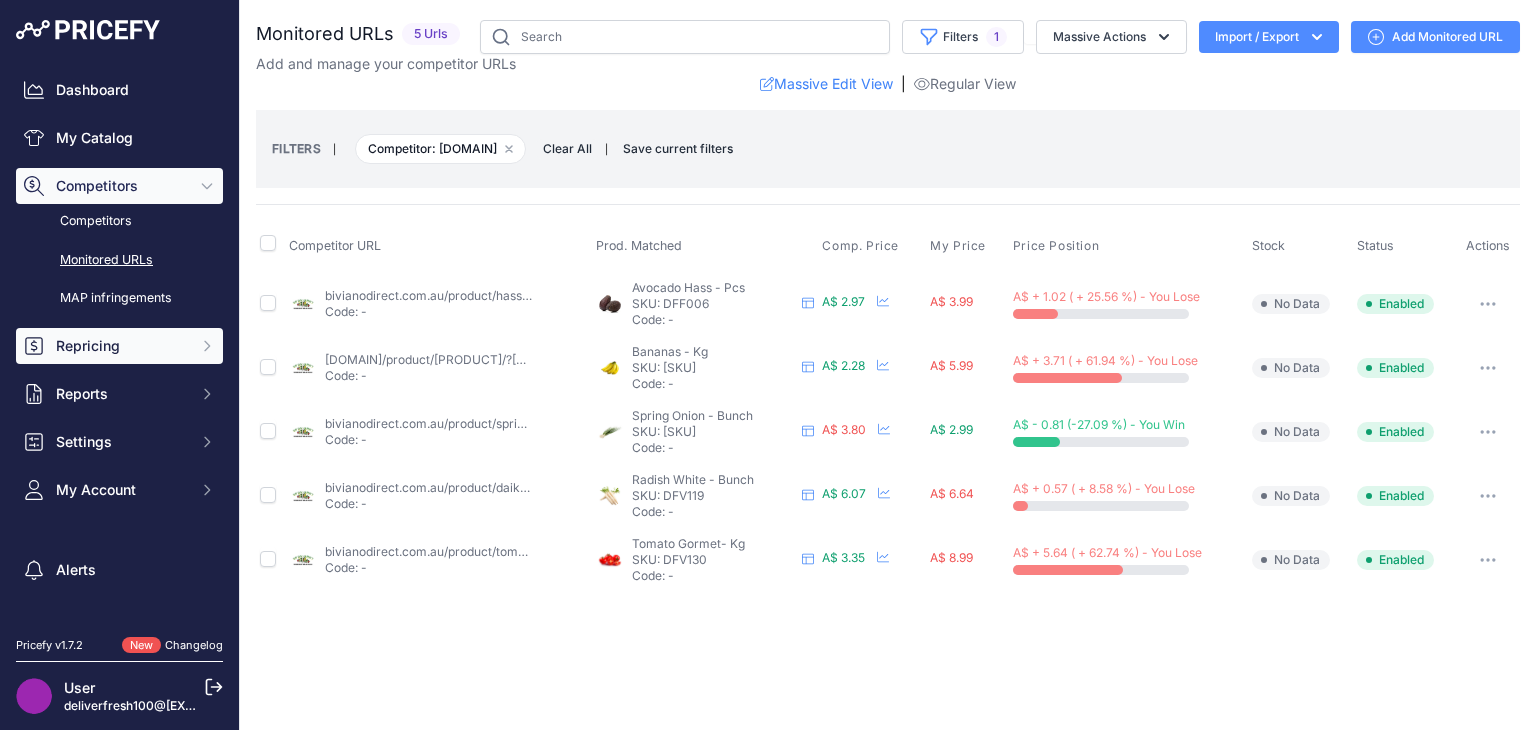 click on "Repricing" at bounding box center [121, 346] 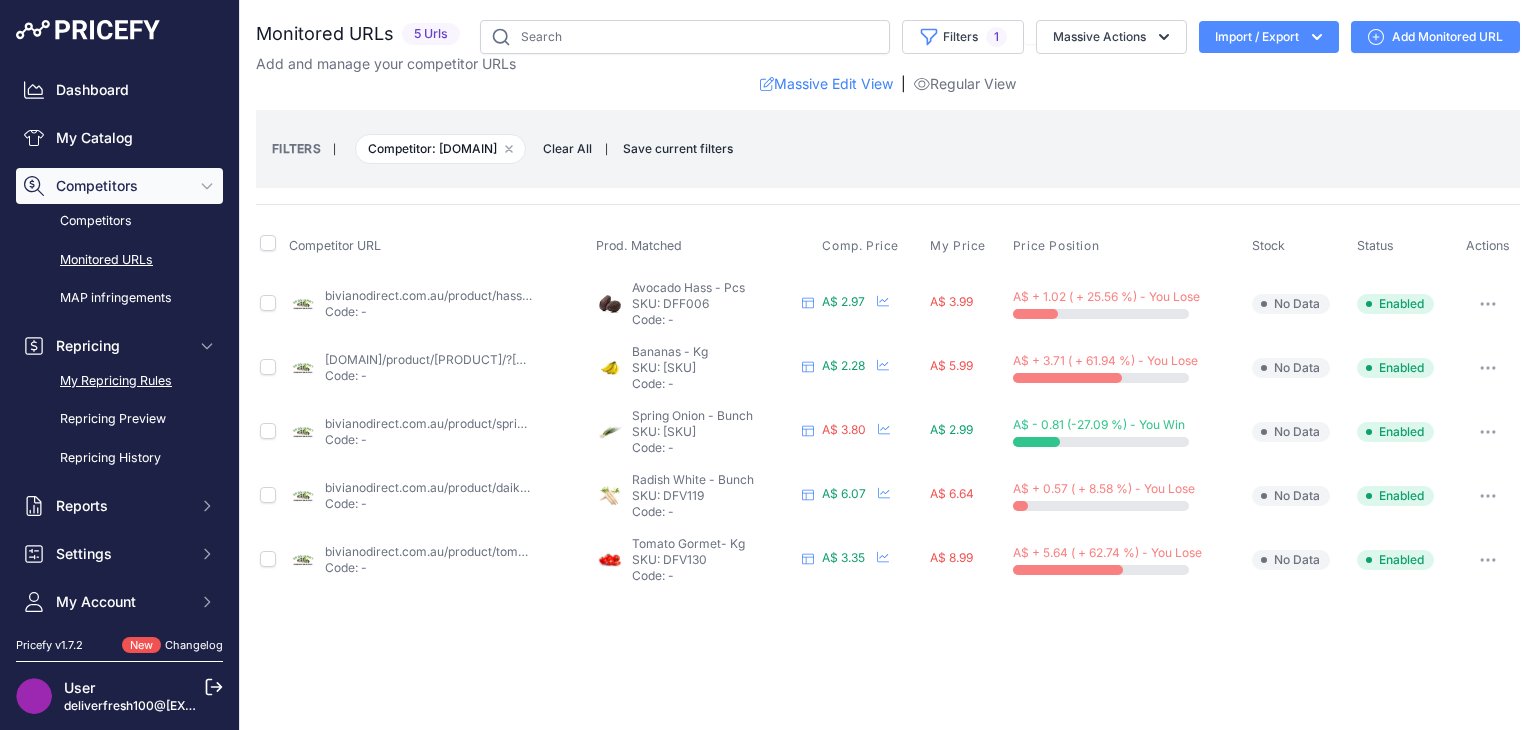 click on "My Repricing Rules" at bounding box center (119, 381) 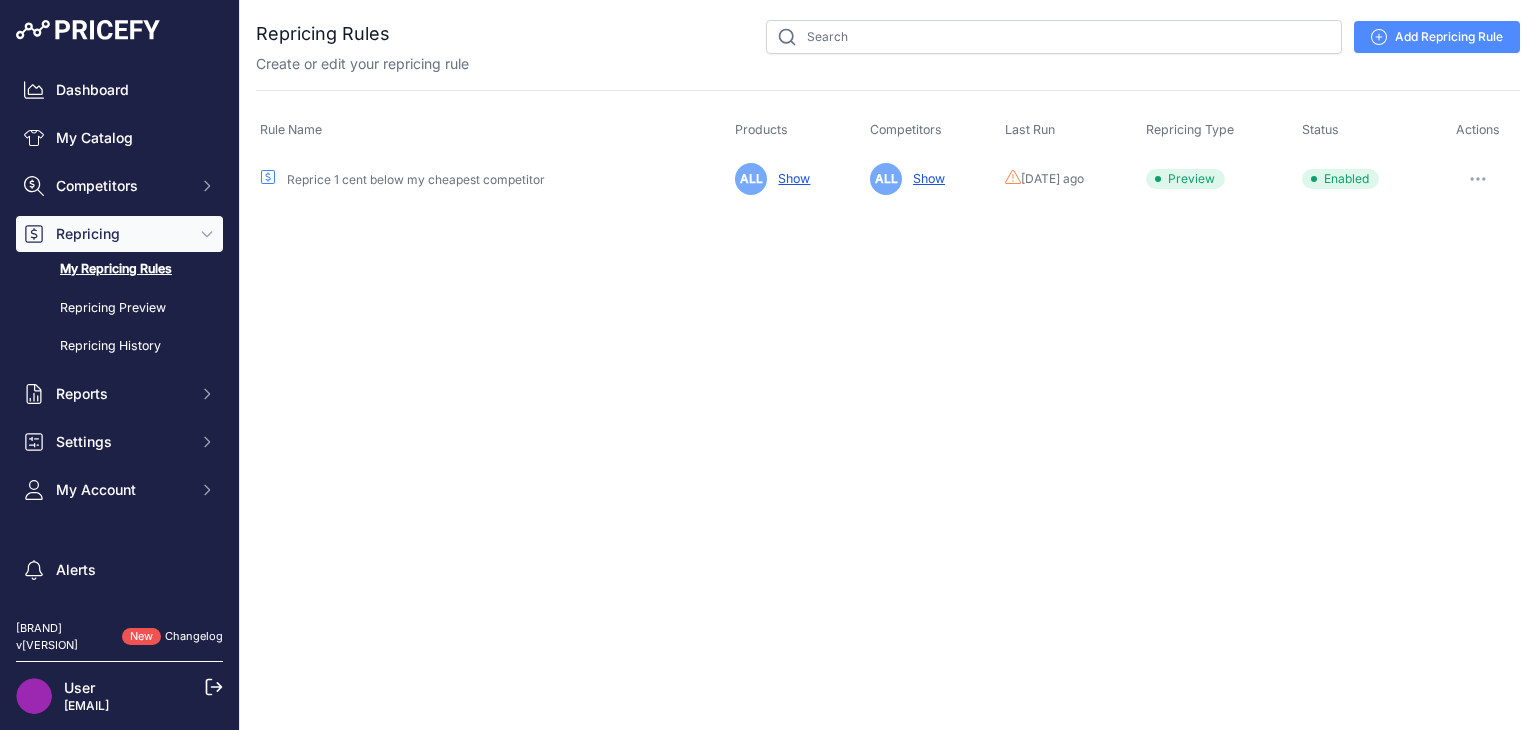 scroll, scrollTop: 0, scrollLeft: 0, axis: both 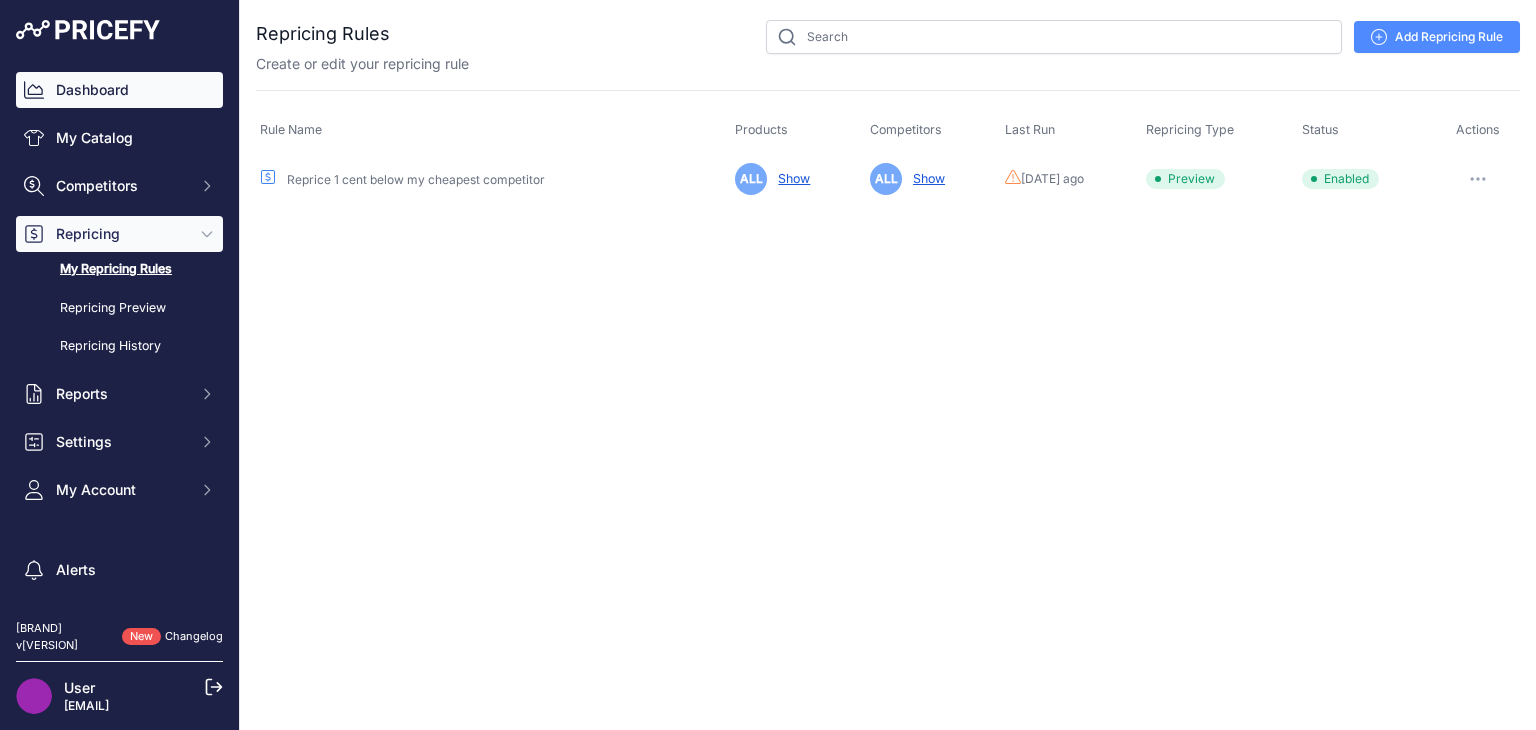 click on "Dashboard" at bounding box center (119, 90) 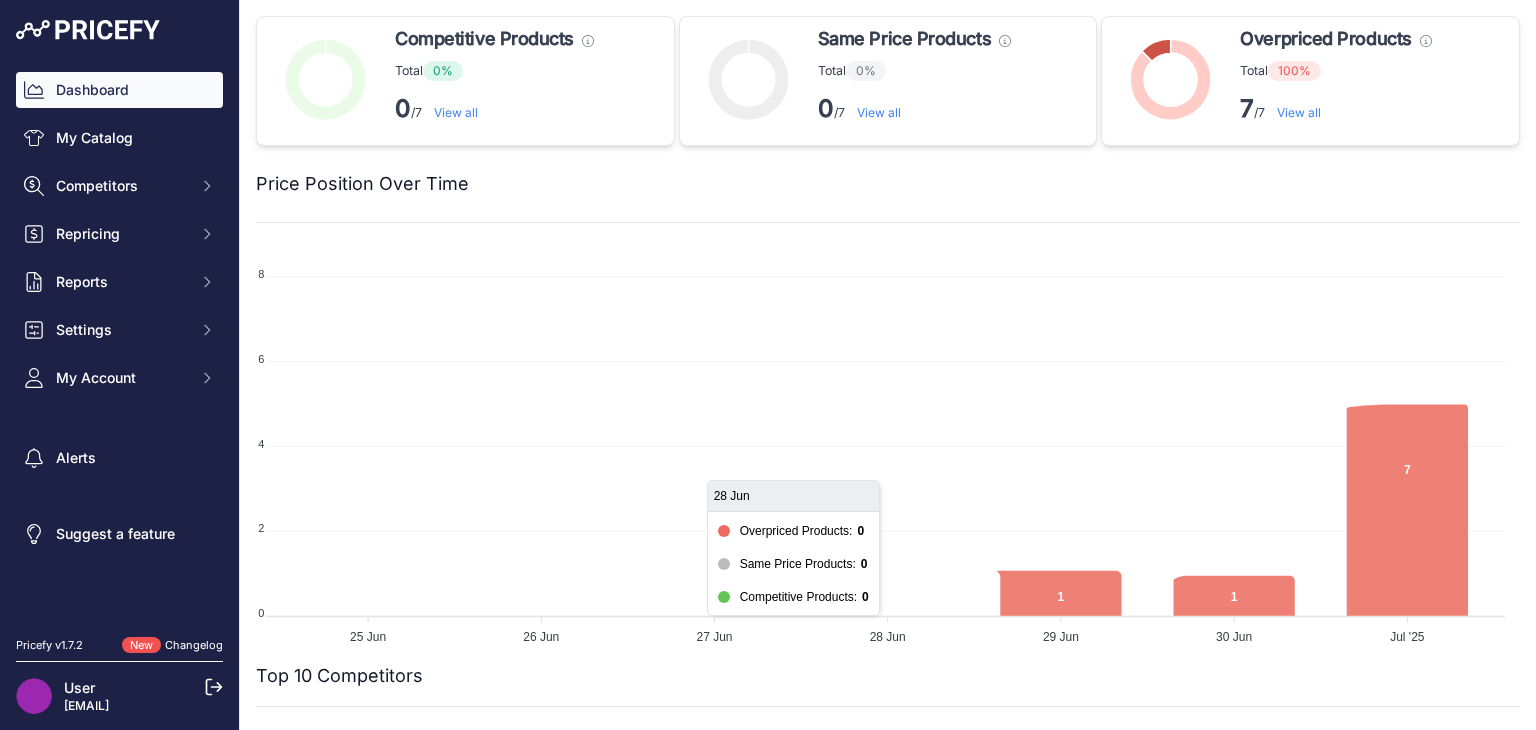 scroll, scrollTop: 0, scrollLeft: 0, axis: both 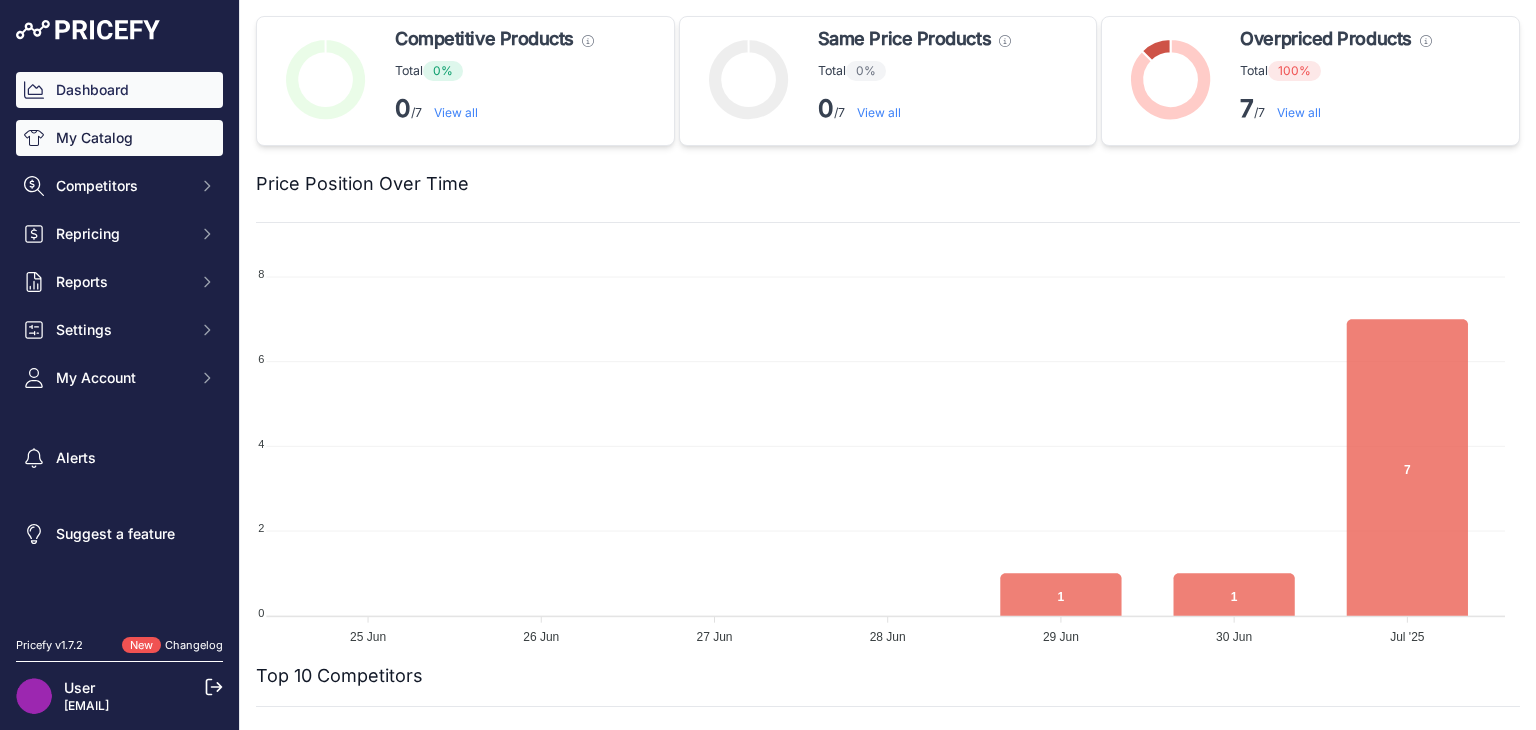 click on "My Catalog" at bounding box center (119, 138) 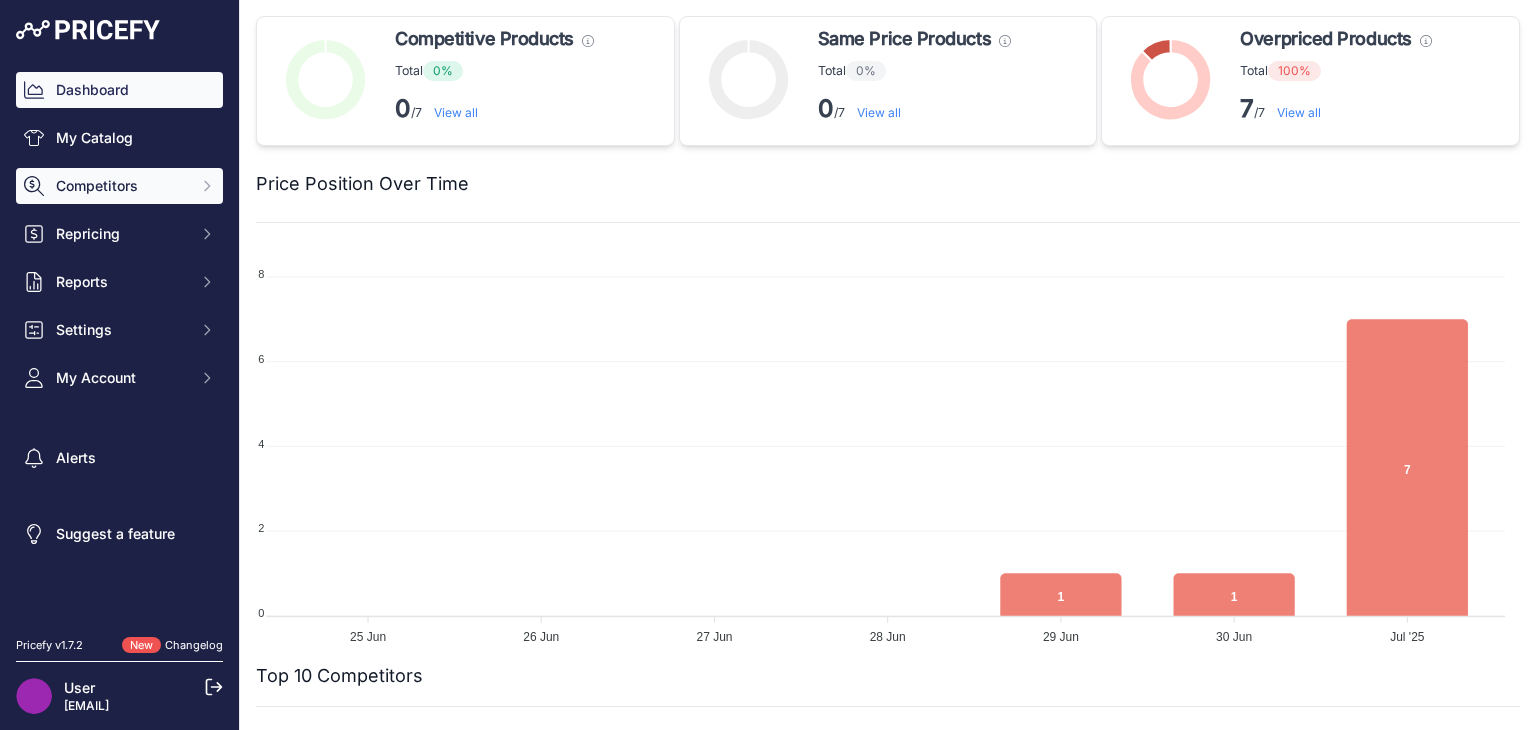 click on "Competitors" at bounding box center [121, 186] 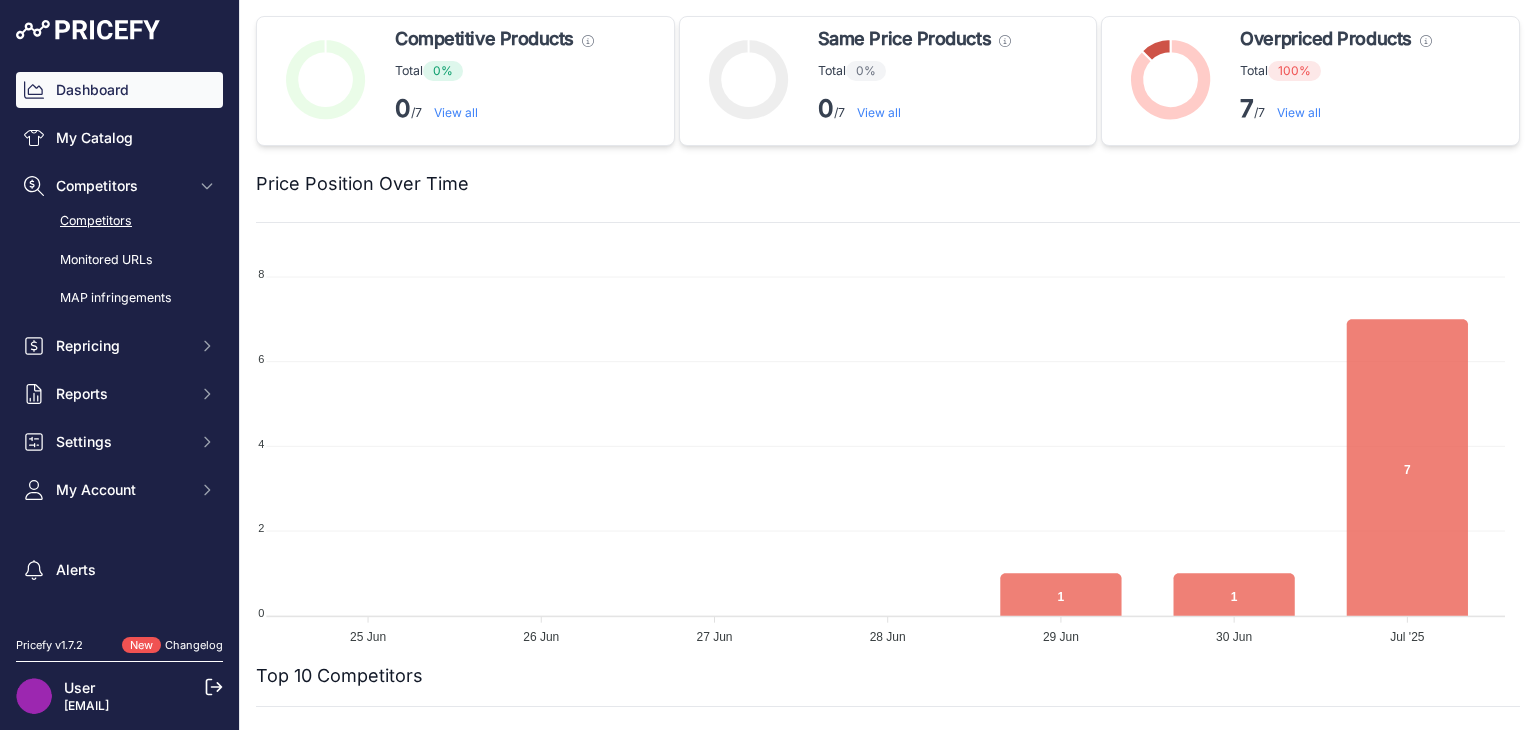 click on "Competitors" at bounding box center (119, 221) 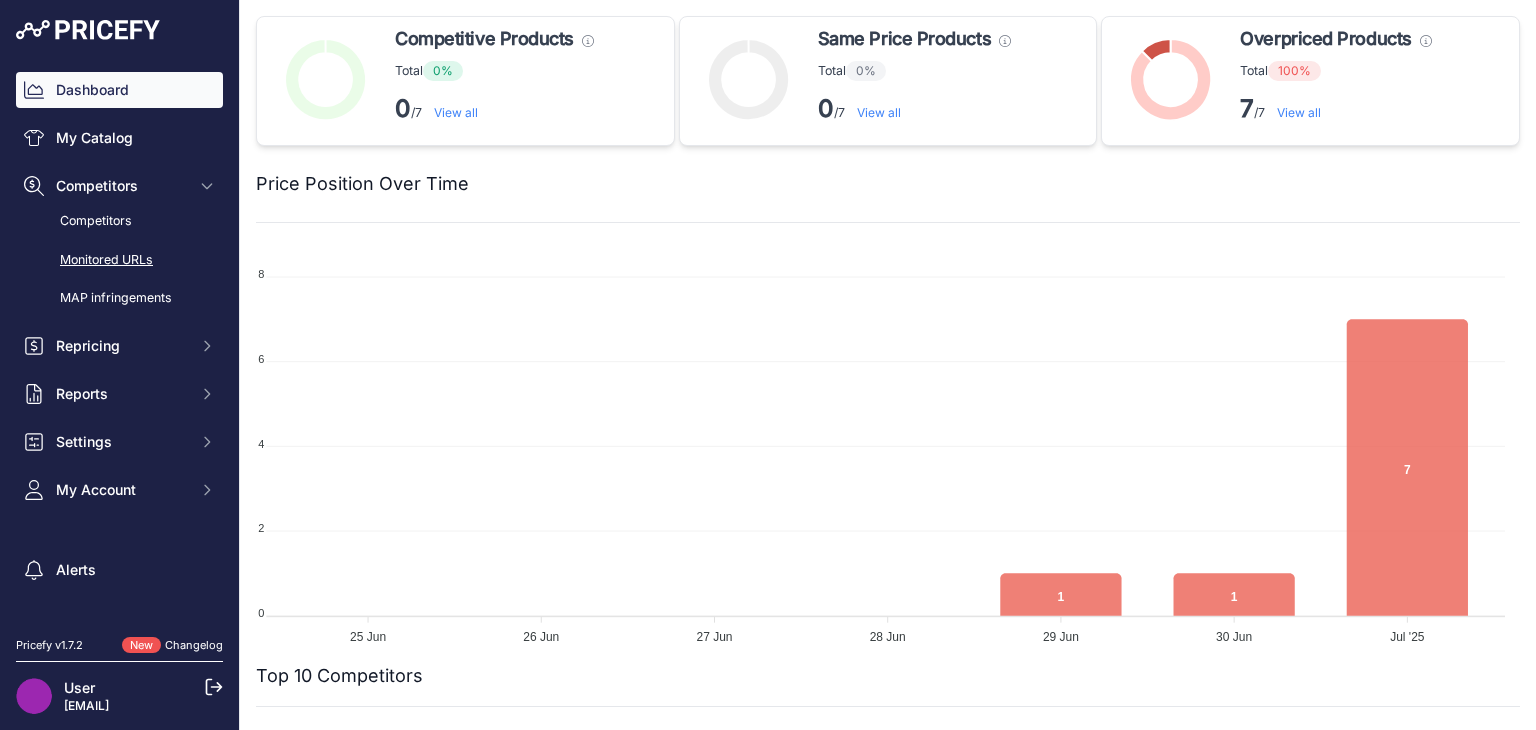click on "Monitored URLs" at bounding box center (119, 260) 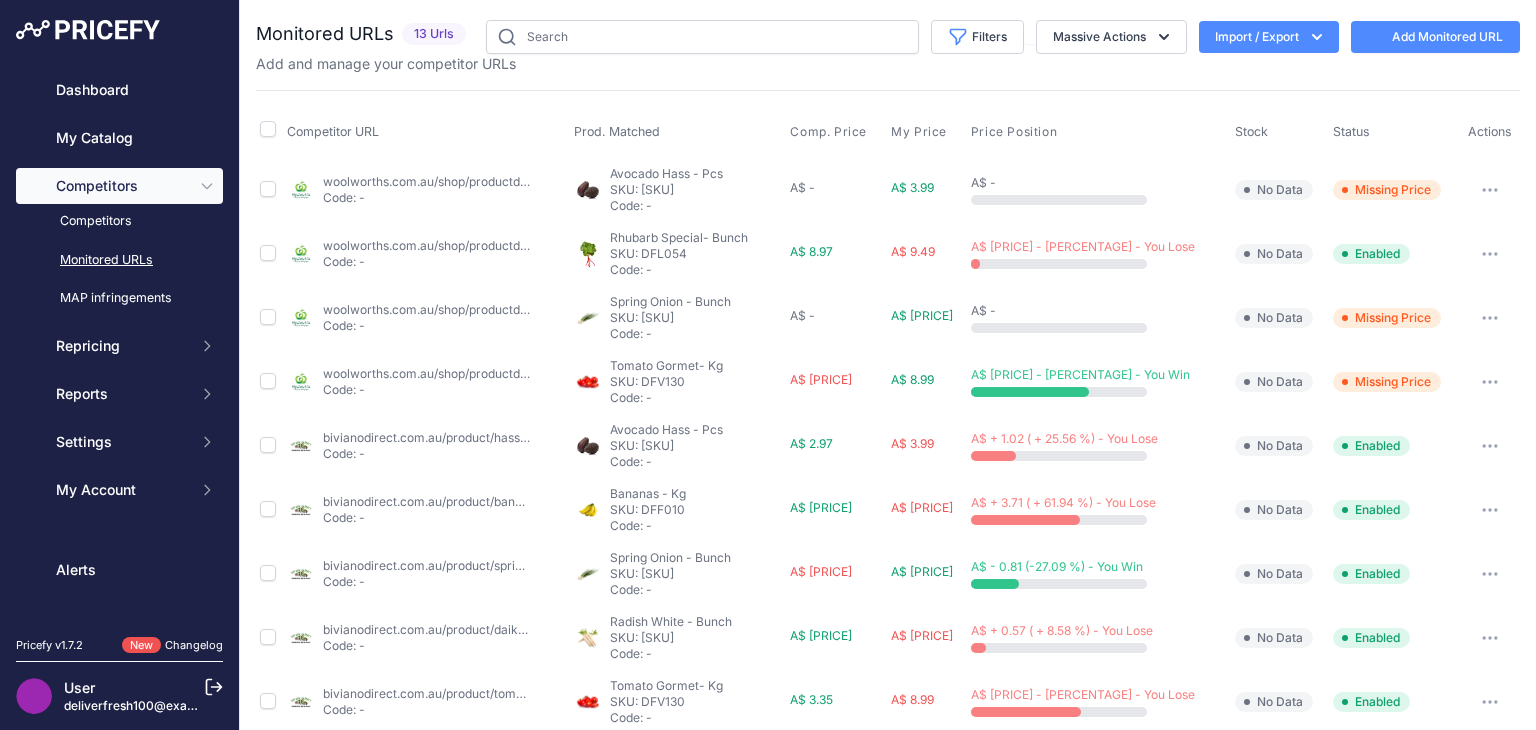 scroll, scrollTop: 0, scrollLeft: 0, axis: both 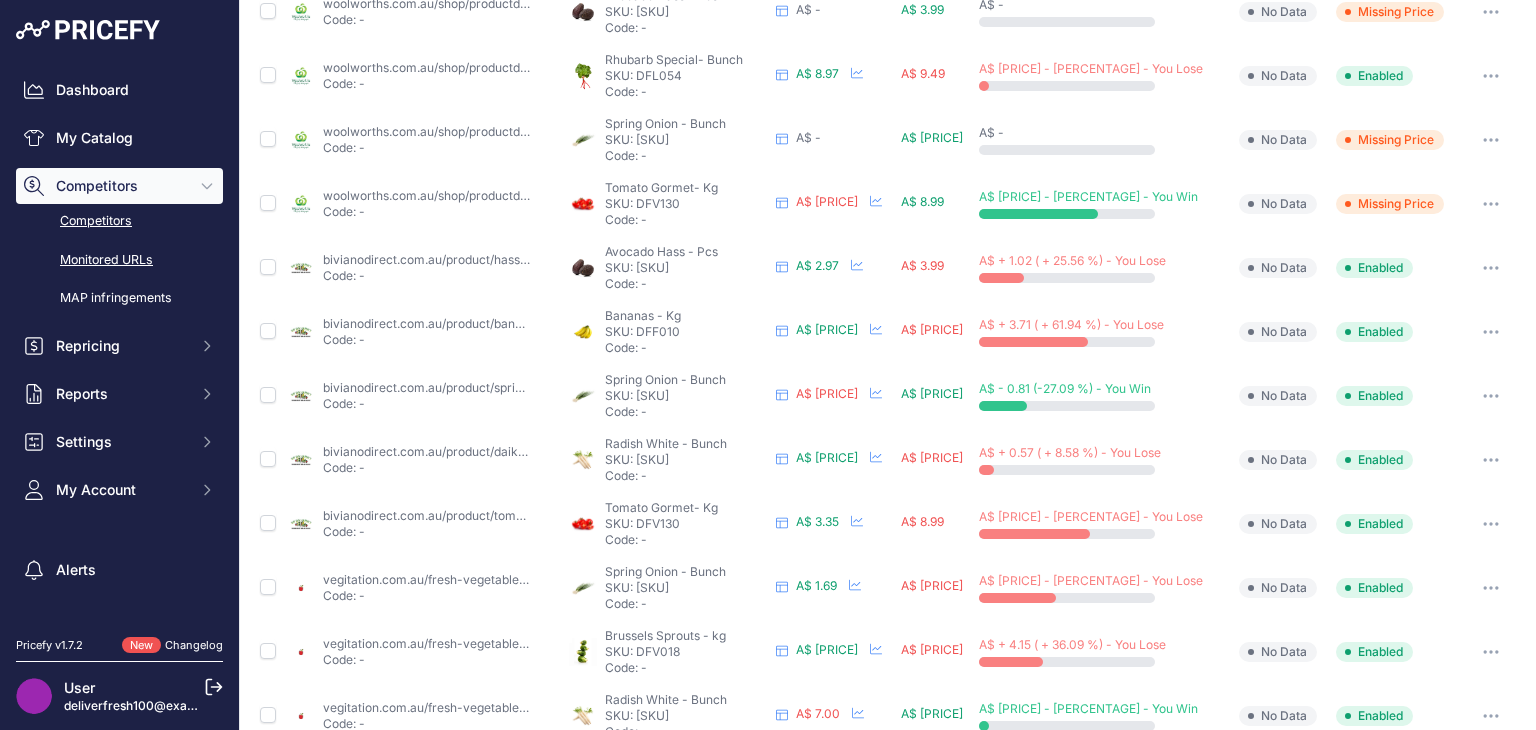 click on "Competitors" at bounding box center [119, 221] 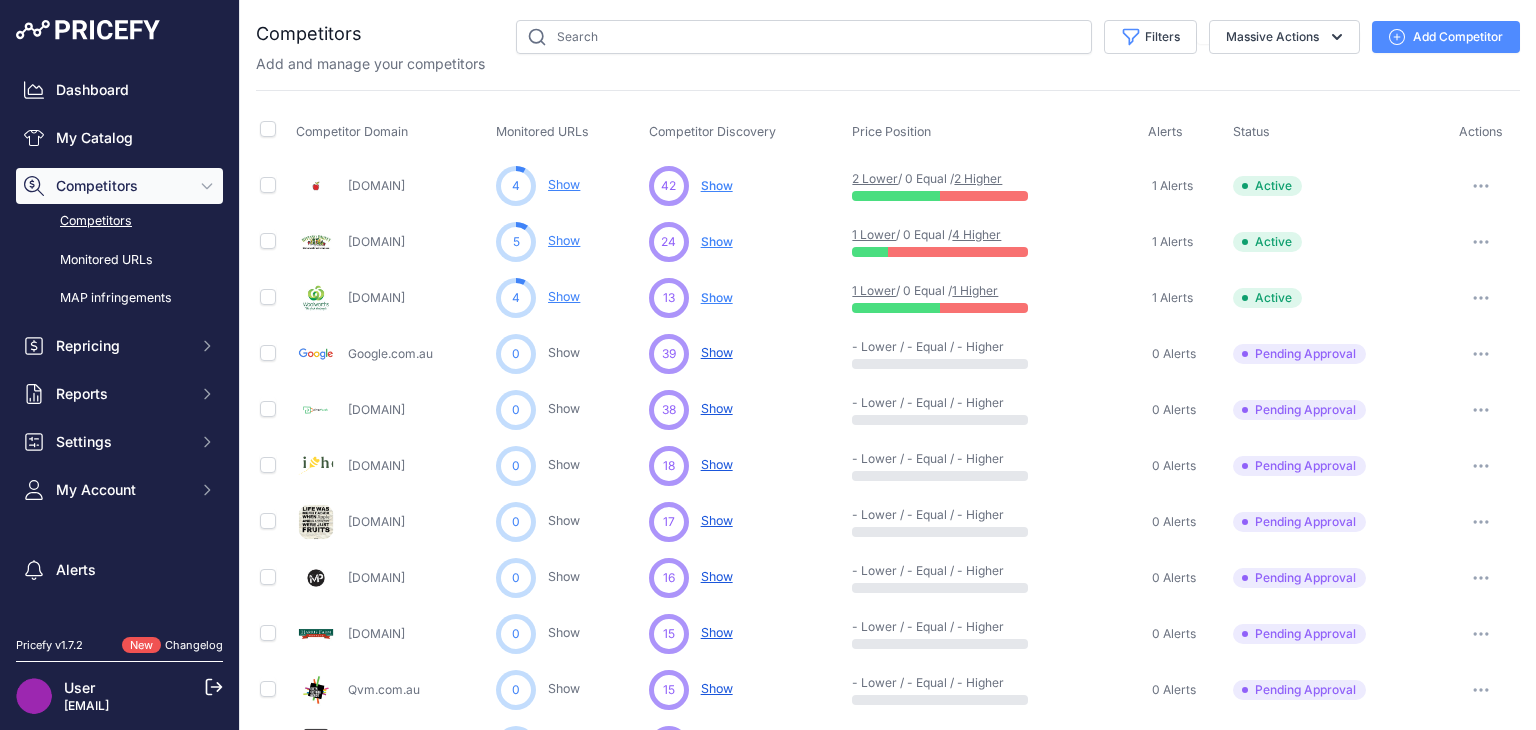 scroll, scrollTop: 0, scrollLeft: 0, axis: both 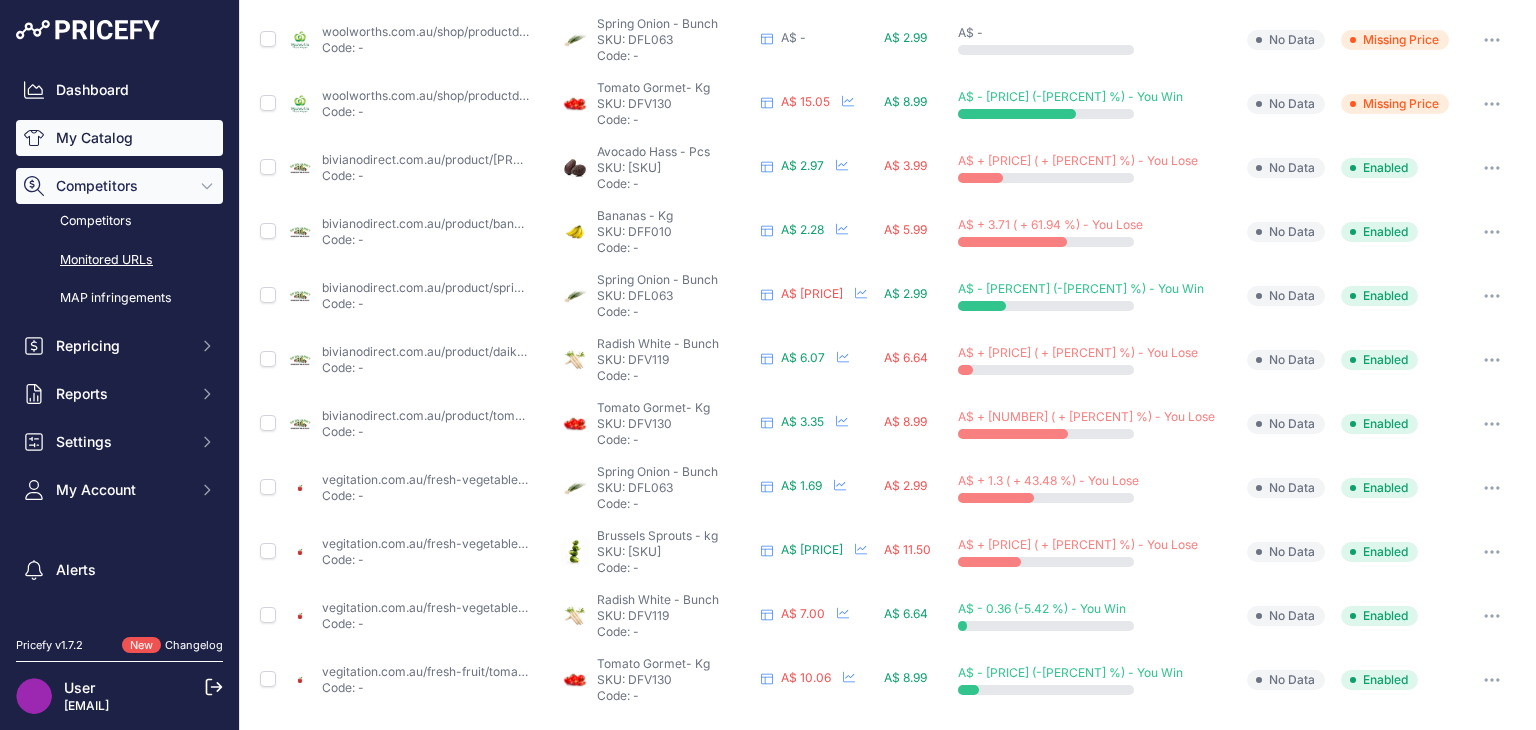 click on "My Catalog" at bounding box center [119, 138] 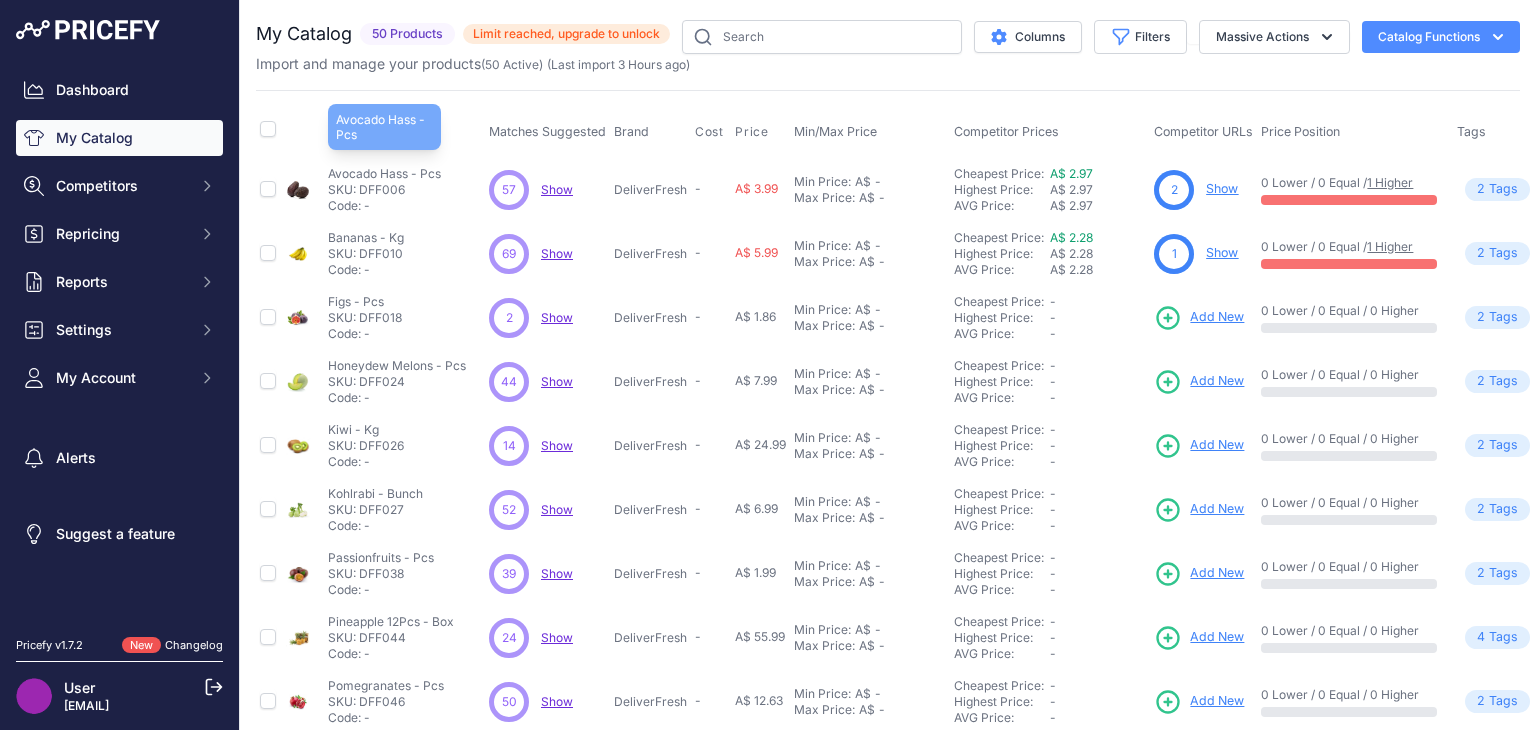 scroll, scrollTop: 0, scrollLeft: 0, axis: both 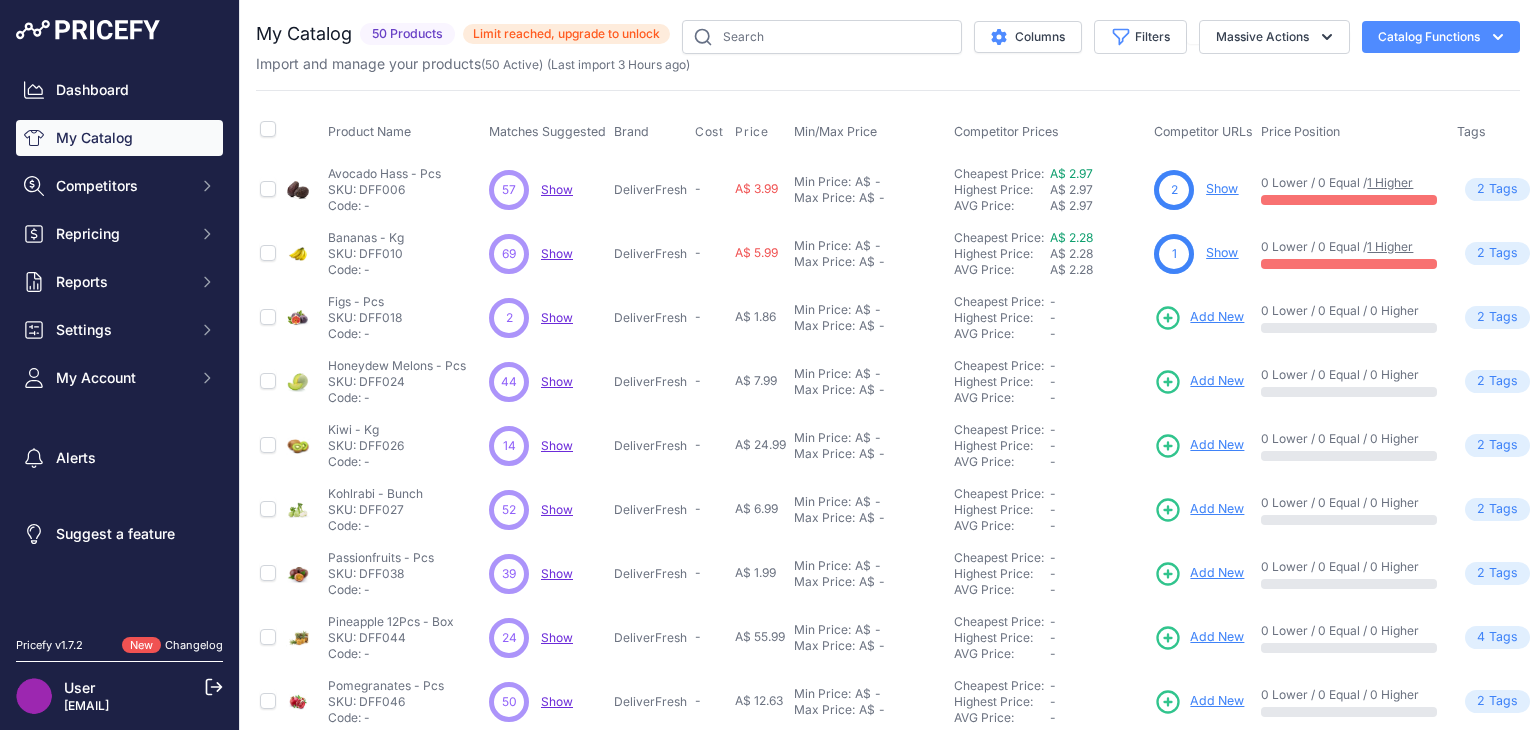 drag, startPoint x: 360, startPoint y: 184, endPoint x: 450, endPoint y: 185, distance: 90.005554 